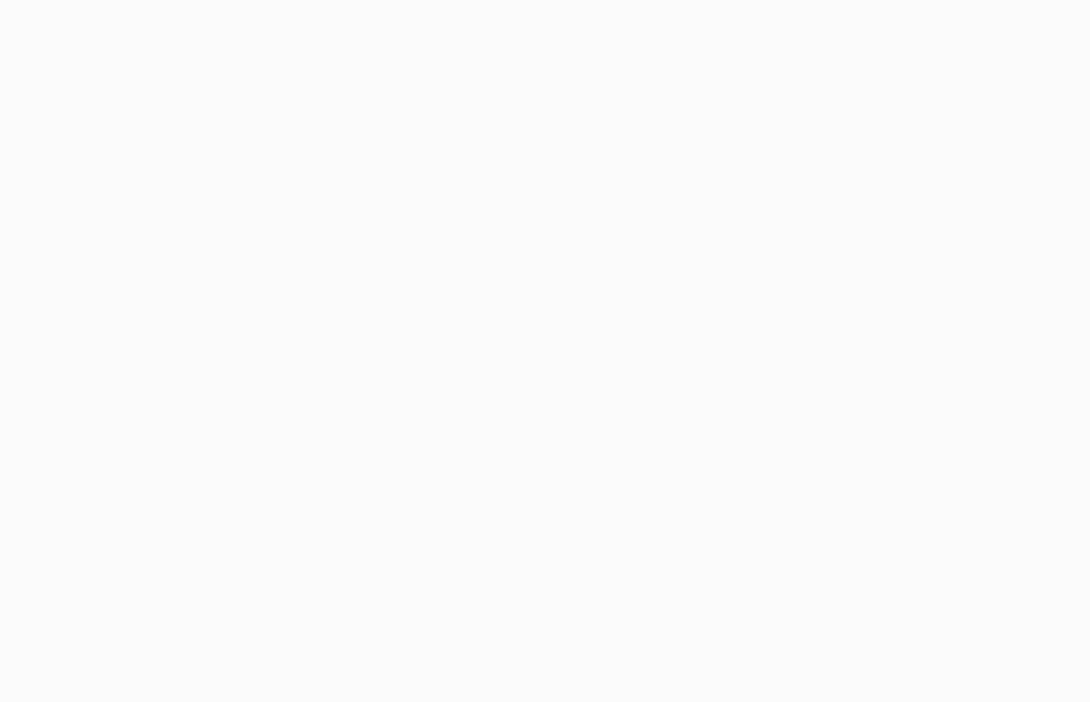 scroll, scrollTop: 0, scrollLeft: 0, axis: both 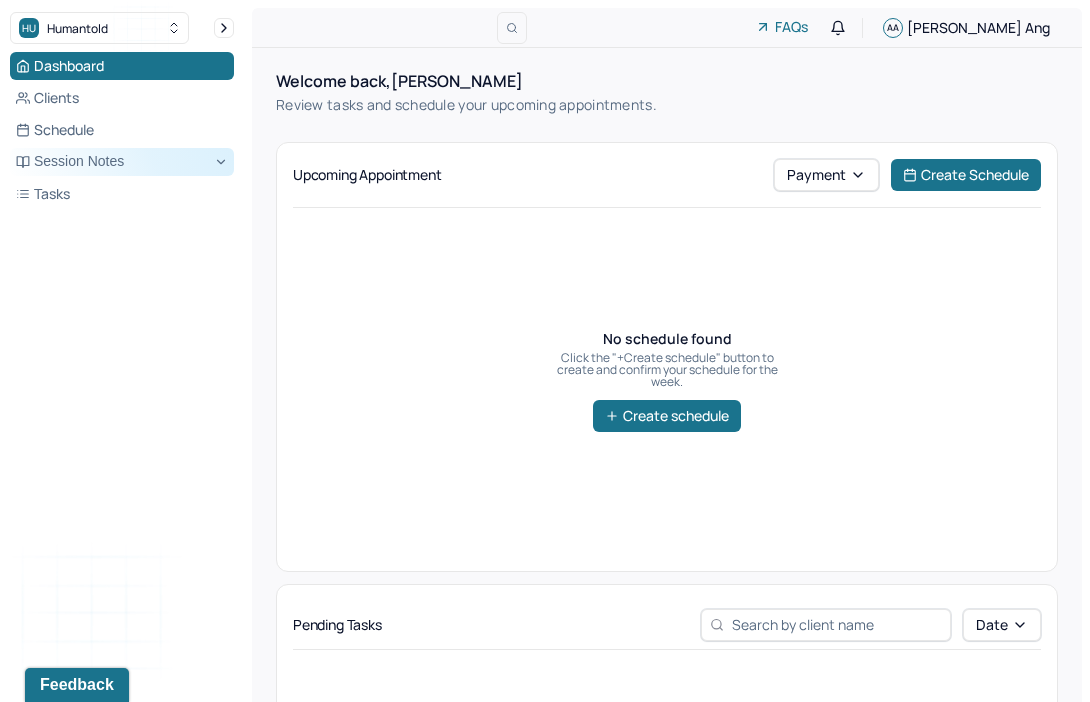 click on "Session Notes" at bounding box center (122, 162) 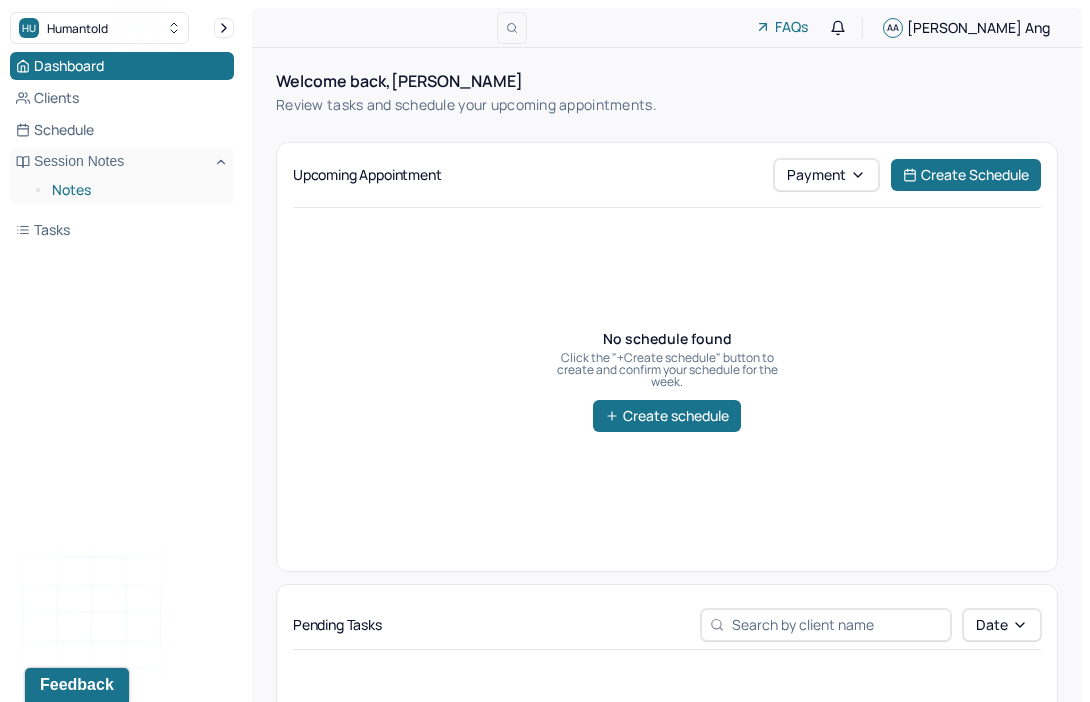 click on "Notes" at bounding box center [135, 190] 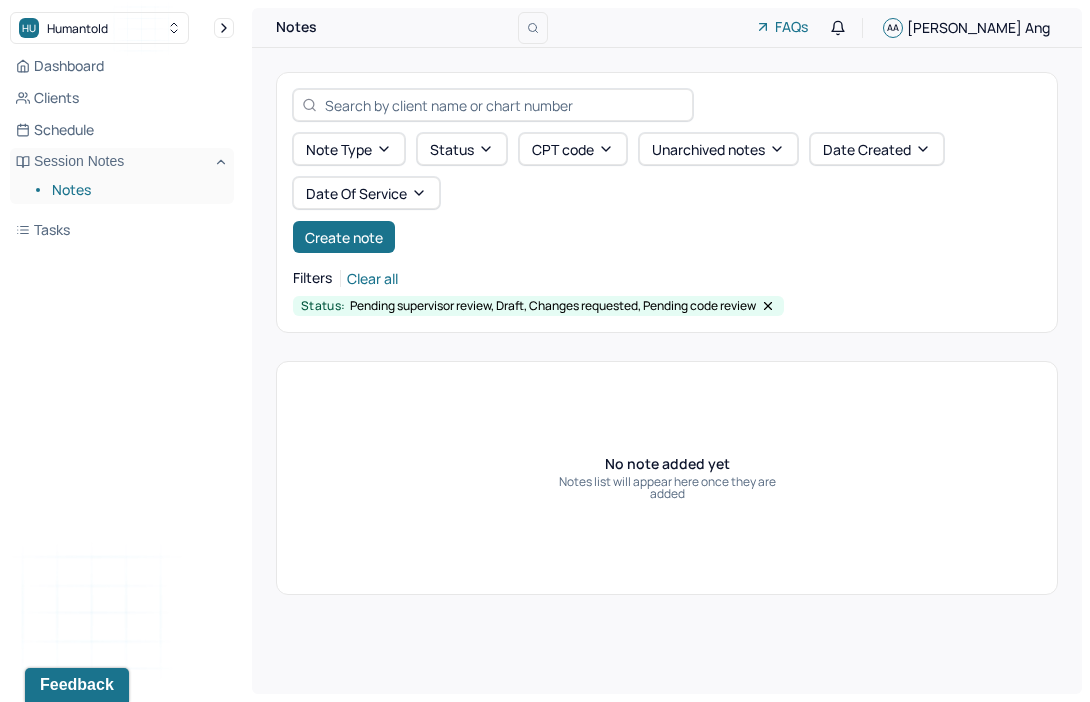 click on "Pending supervisor review, Draft, Changes requested, Pending code review" at bounding box center (553, 306) 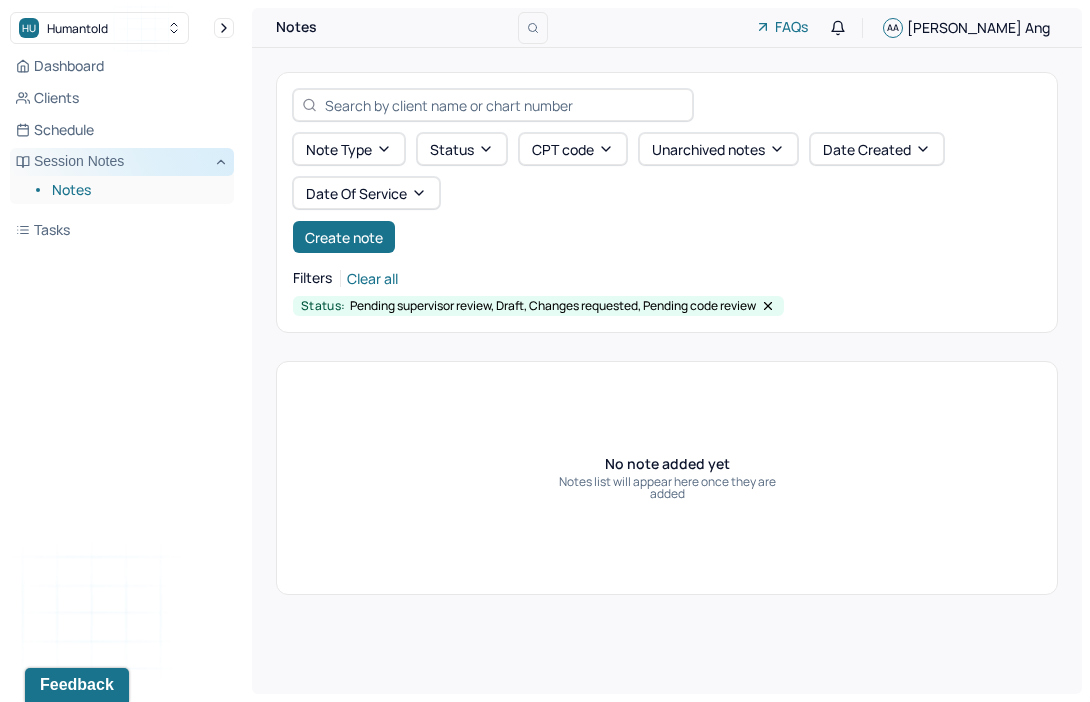 click on "Session Notes" at bounding box center [122, 162] 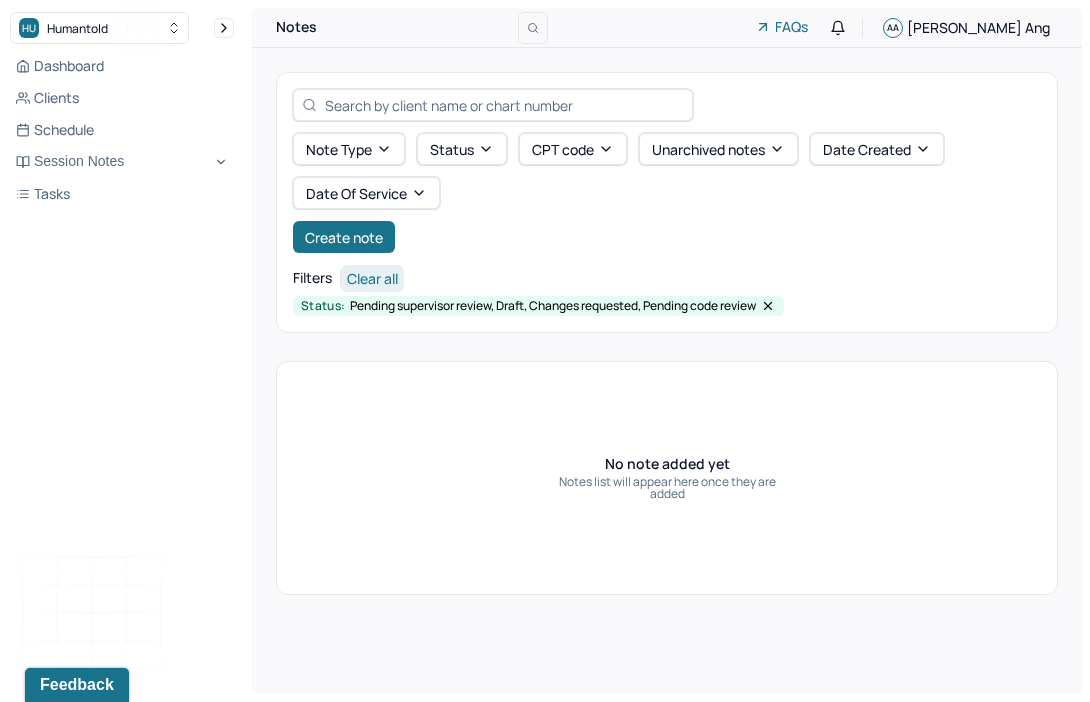click on "Clear all" at bounding box center (372, 278) 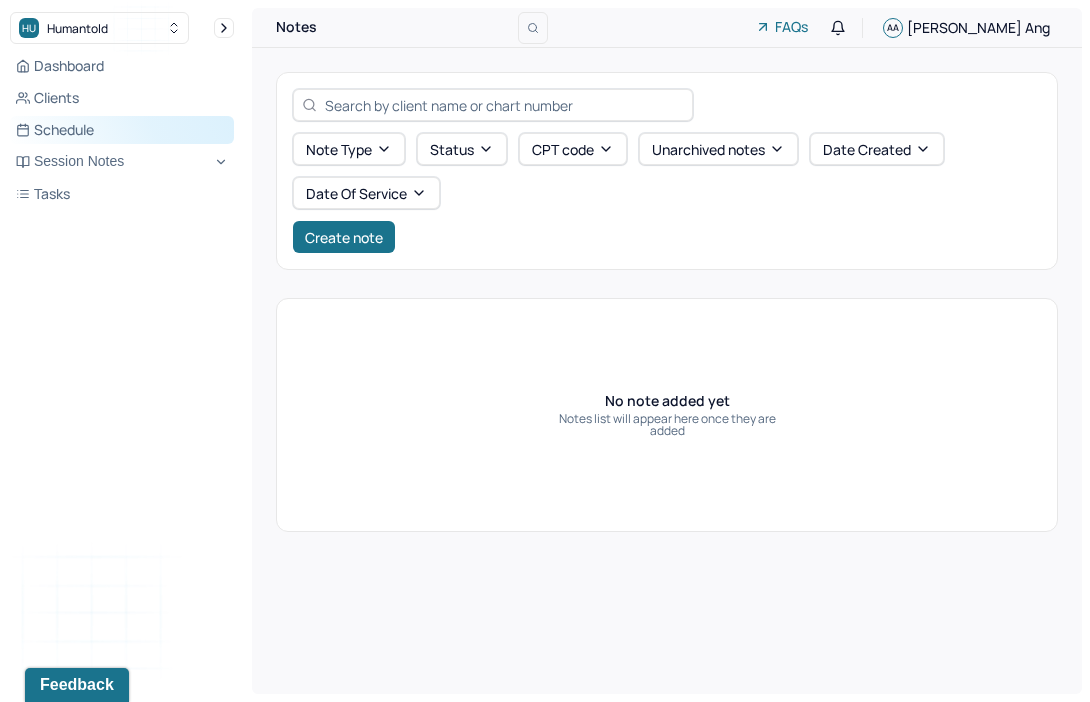 click on "Schedule" at bounding box center (122, 130) 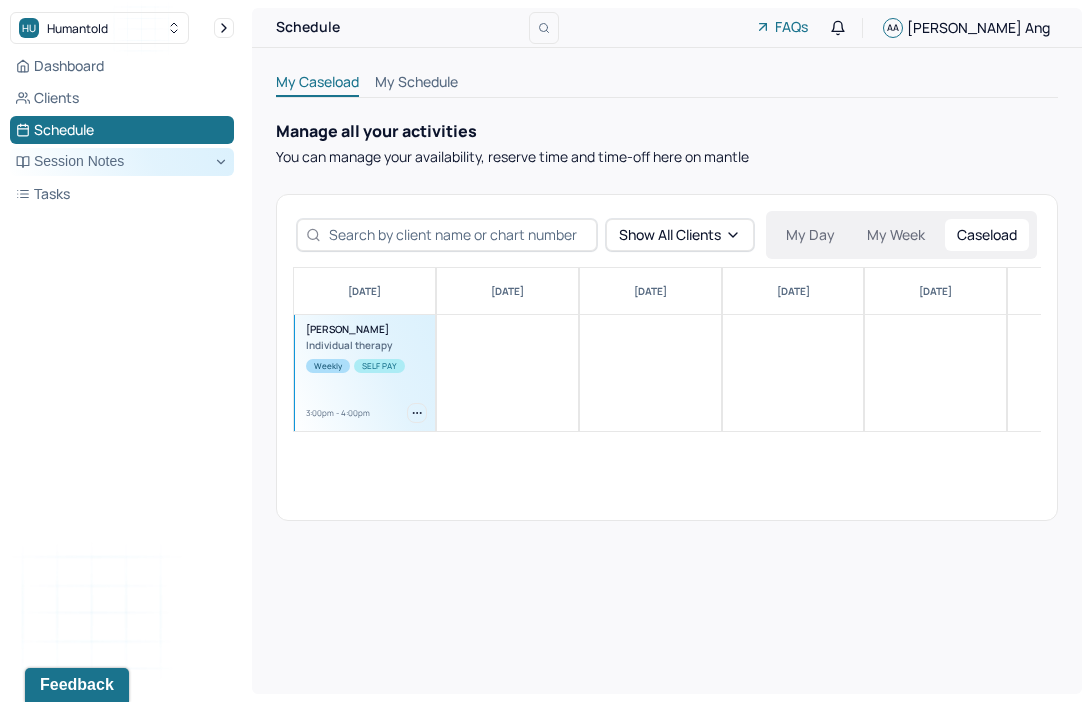 click on "Session Notes" at bounding box center [122, 162] 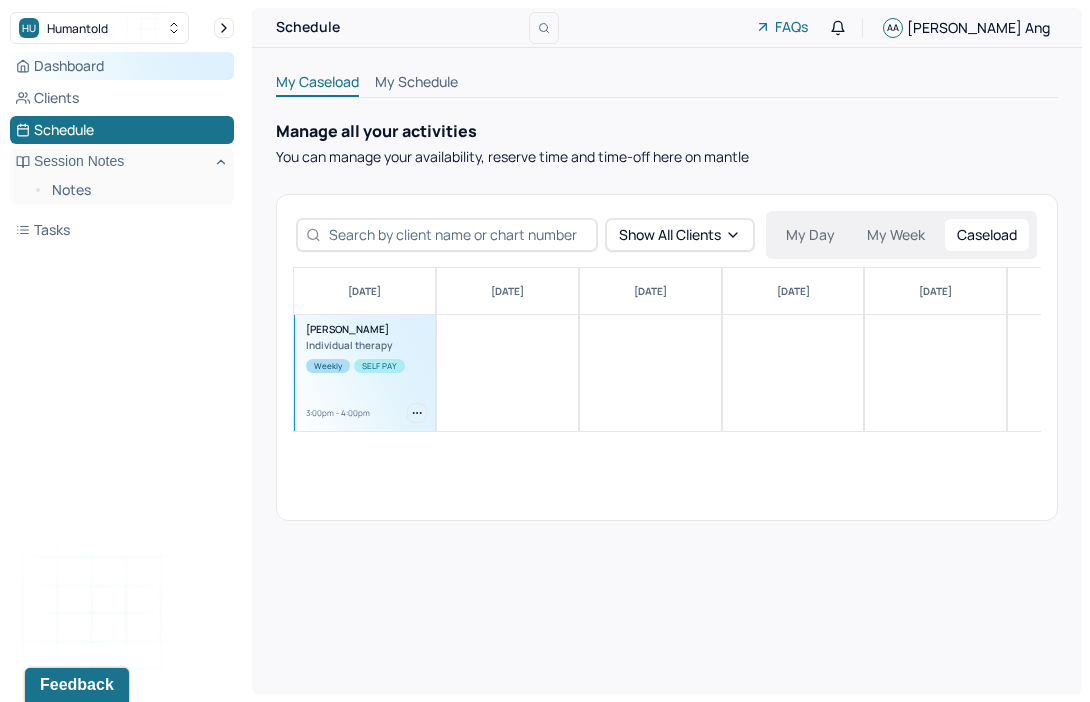 click on "Dashboard" at bounding box center [122, 66] 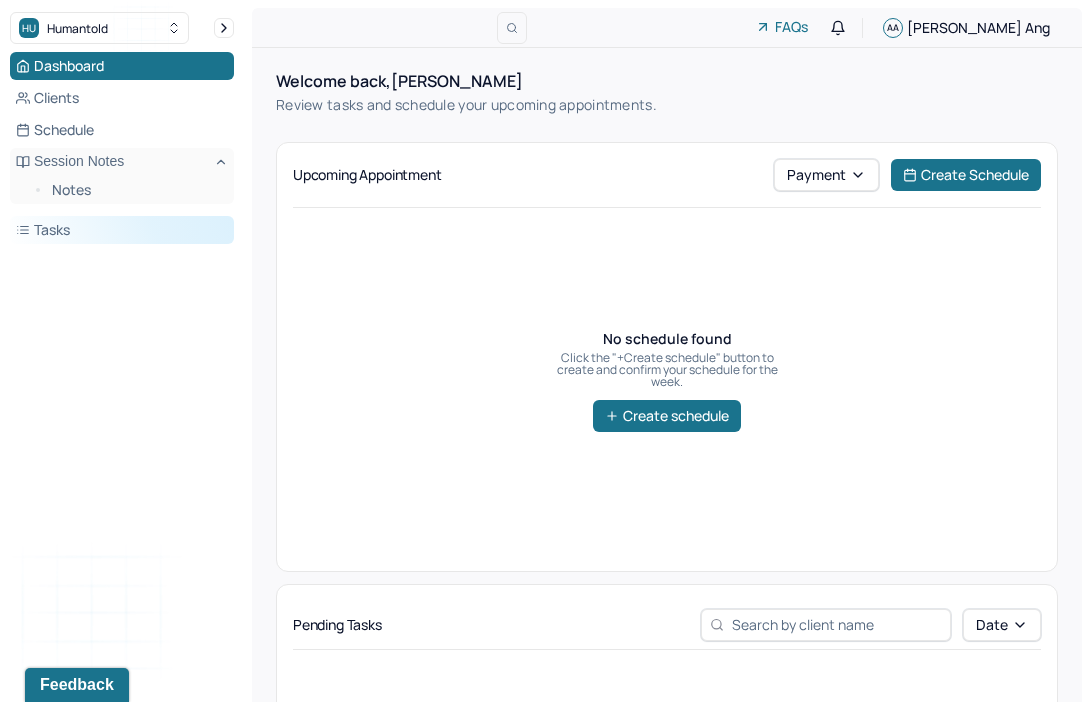 scroll, scrollTop: 4, scrollLeft: 0, axis: vertical 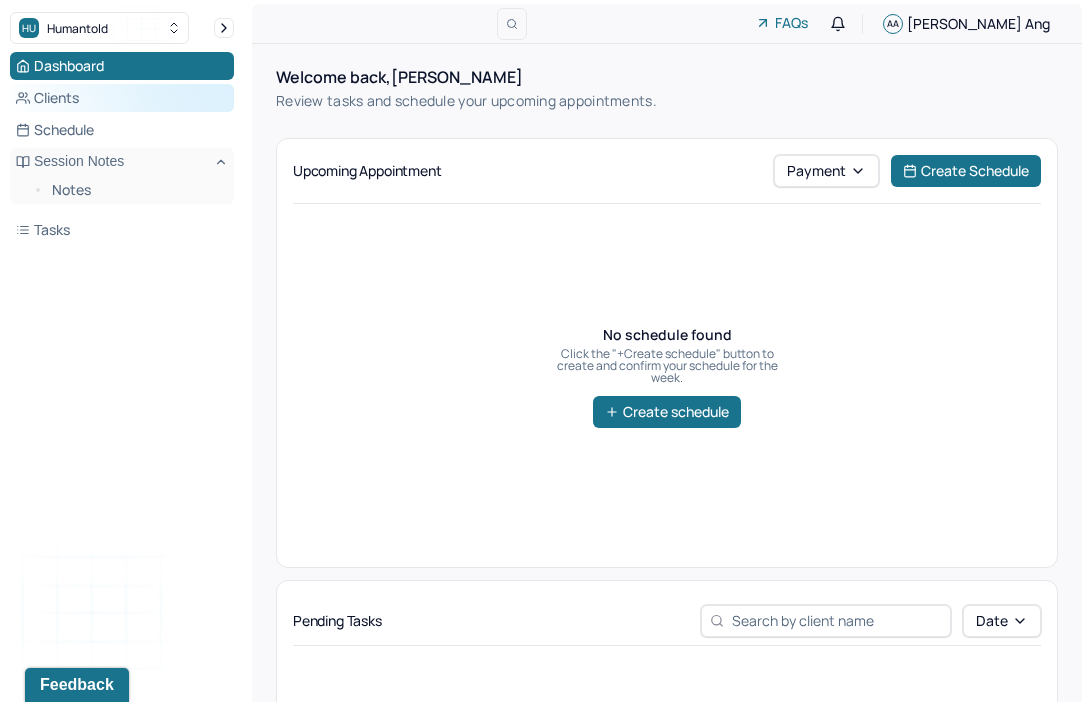 click on "Clients" at bounding box center [122, 98] 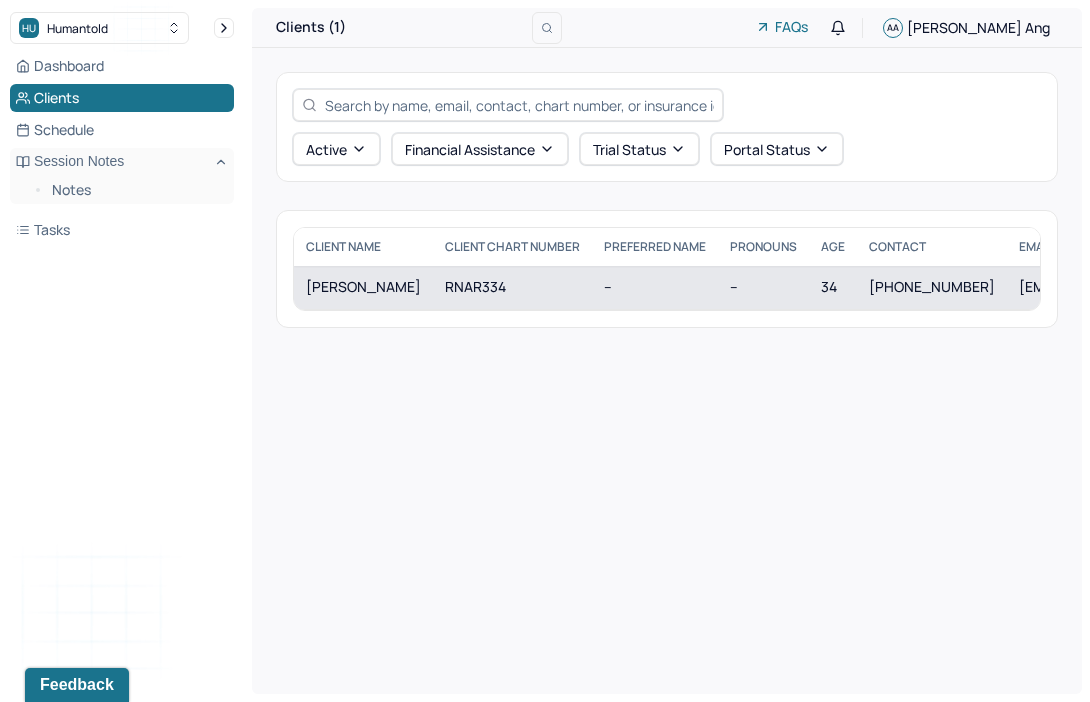 click on "[PERSON_NAME]" at bounding box center (363, 287) 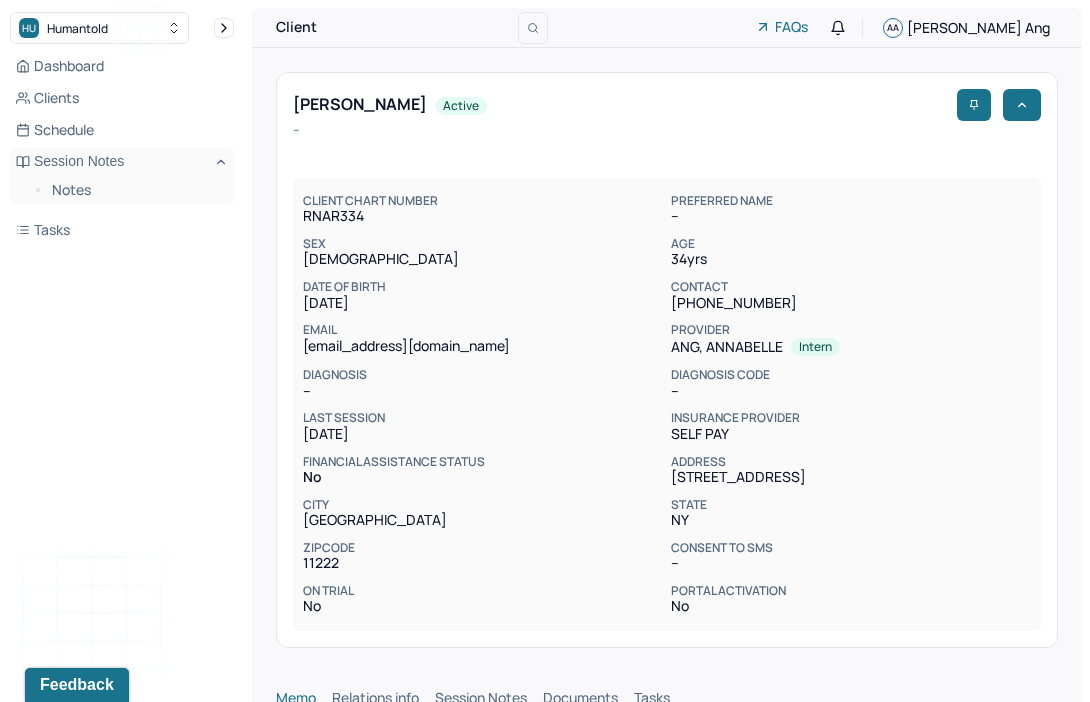 scroll, scrollTop: 0, scrollLeft: 0, axis: both 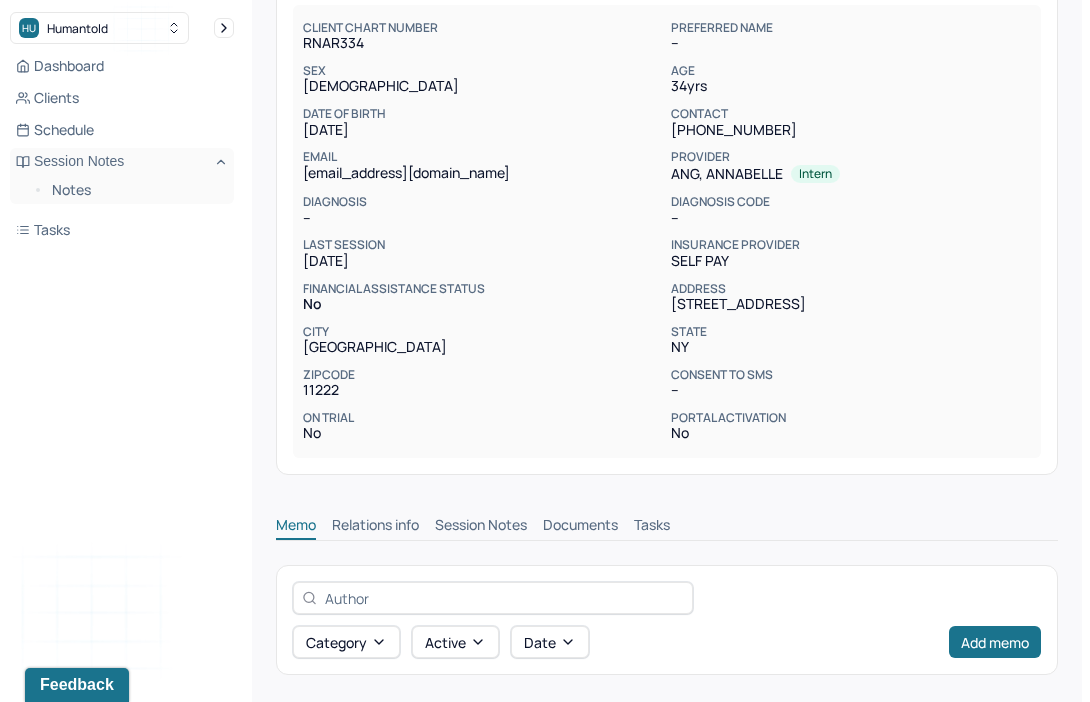 click on "Session Notes" at bounding box center [481, 527] 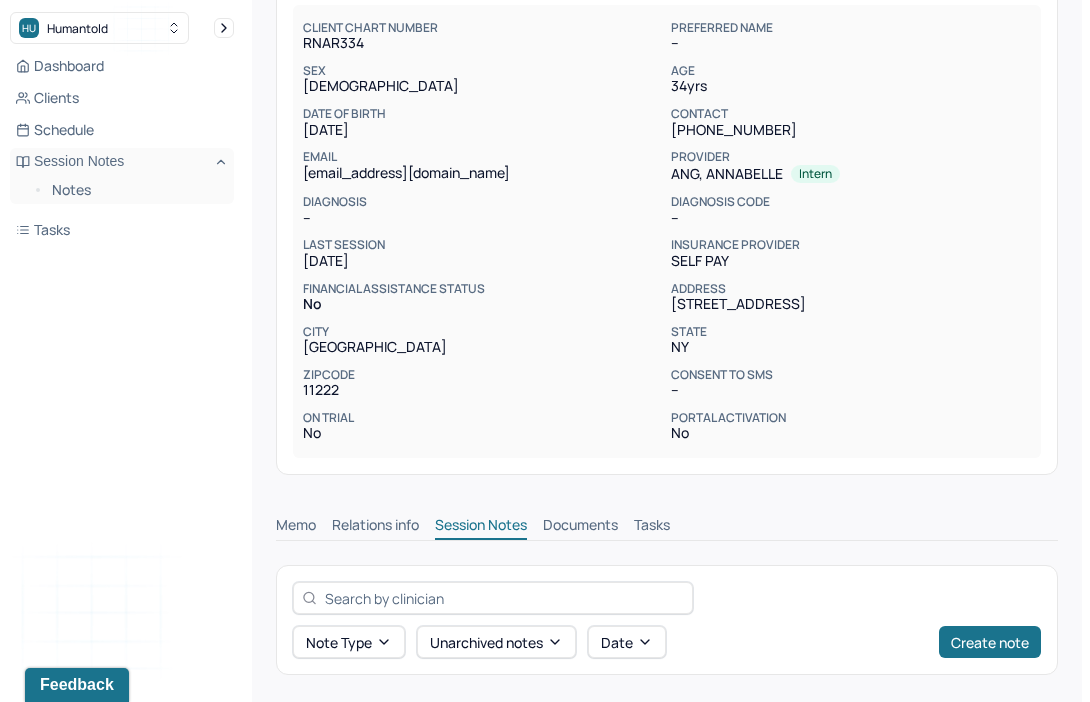 click on "Session Notes" at bounding box center [481, 527] 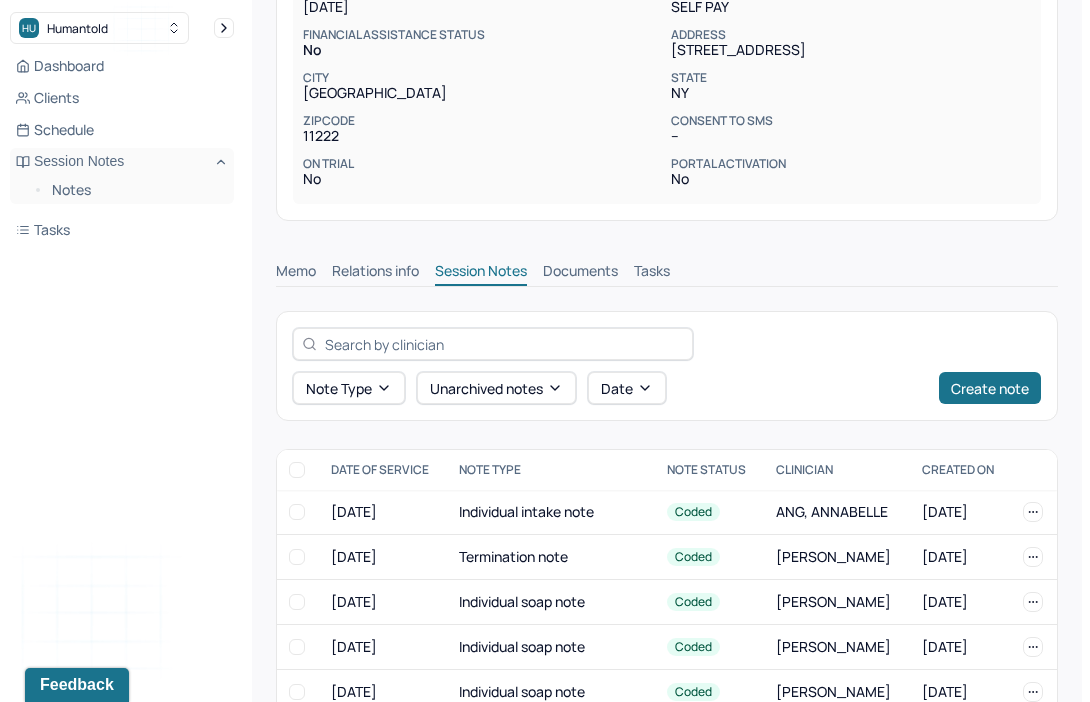 scroll, scrollTop: 429, scrollLeft: 0, axis: vertical 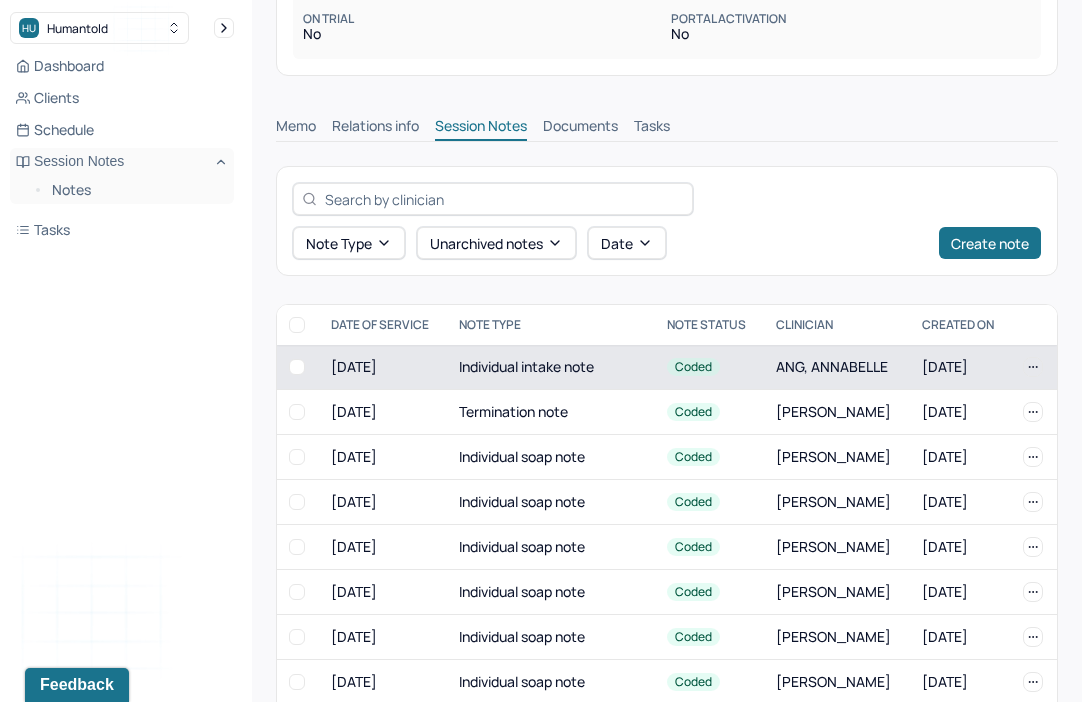 click on "Individual intake note" at bounding box center [551, 367] 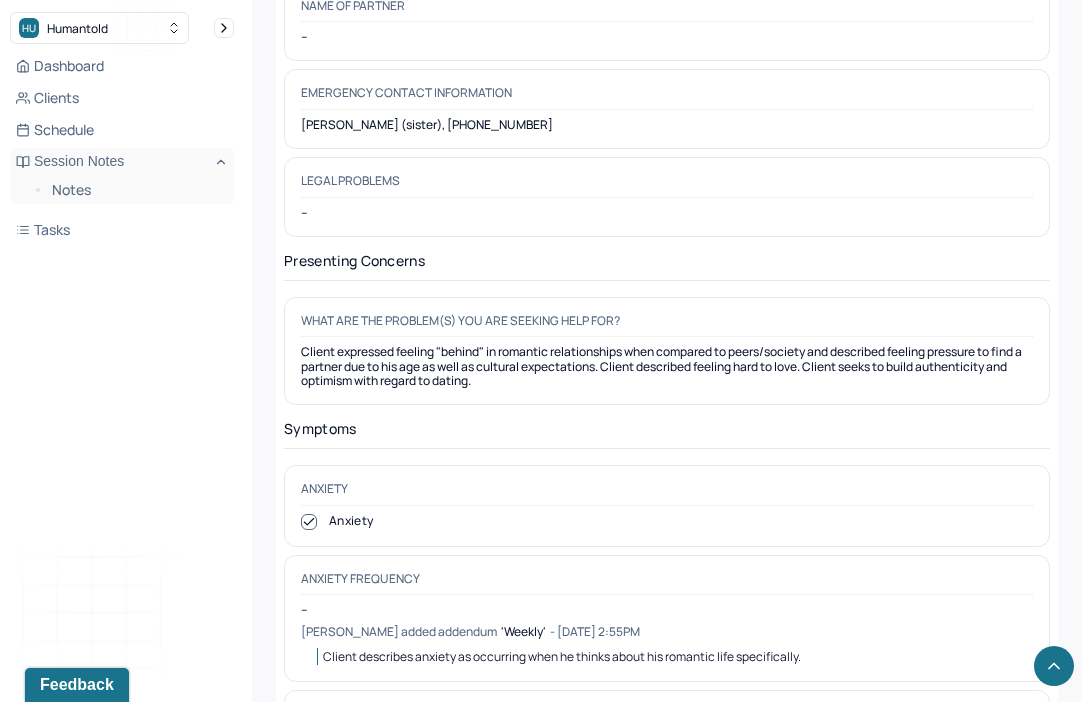 scroll, scrollTop: 2804, scrollLeft: 0, axis: vertical 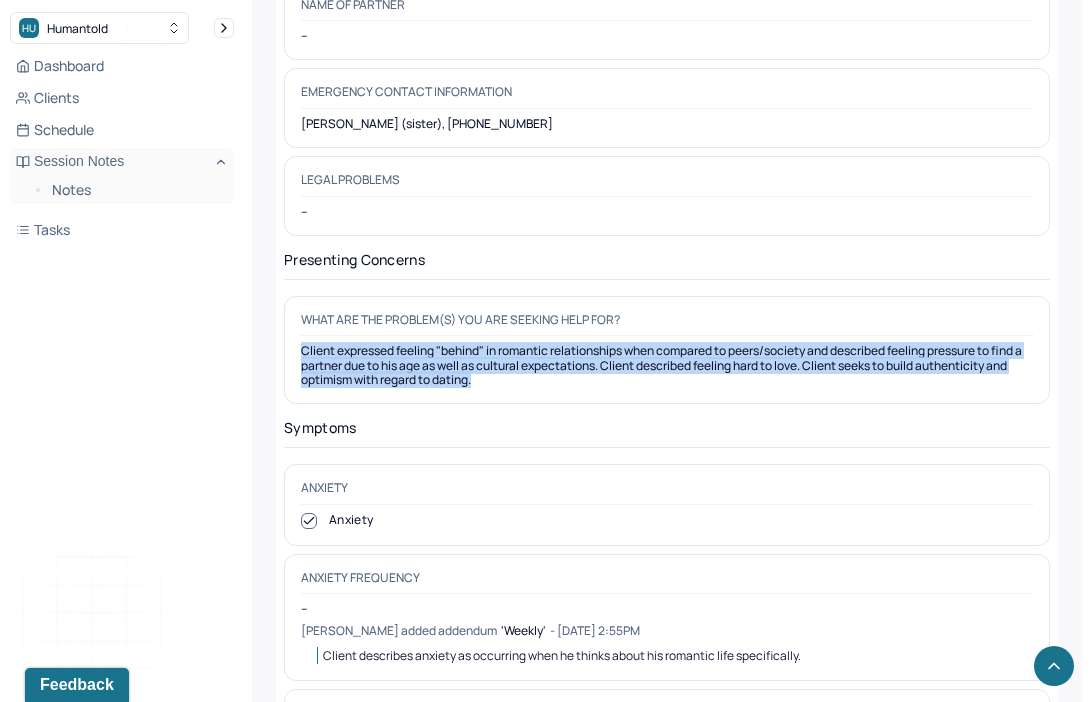 drag, startPoint x: 497, startPoint y: 354, endPoint x: 292, endPoint y: 325, distance: 207.04106 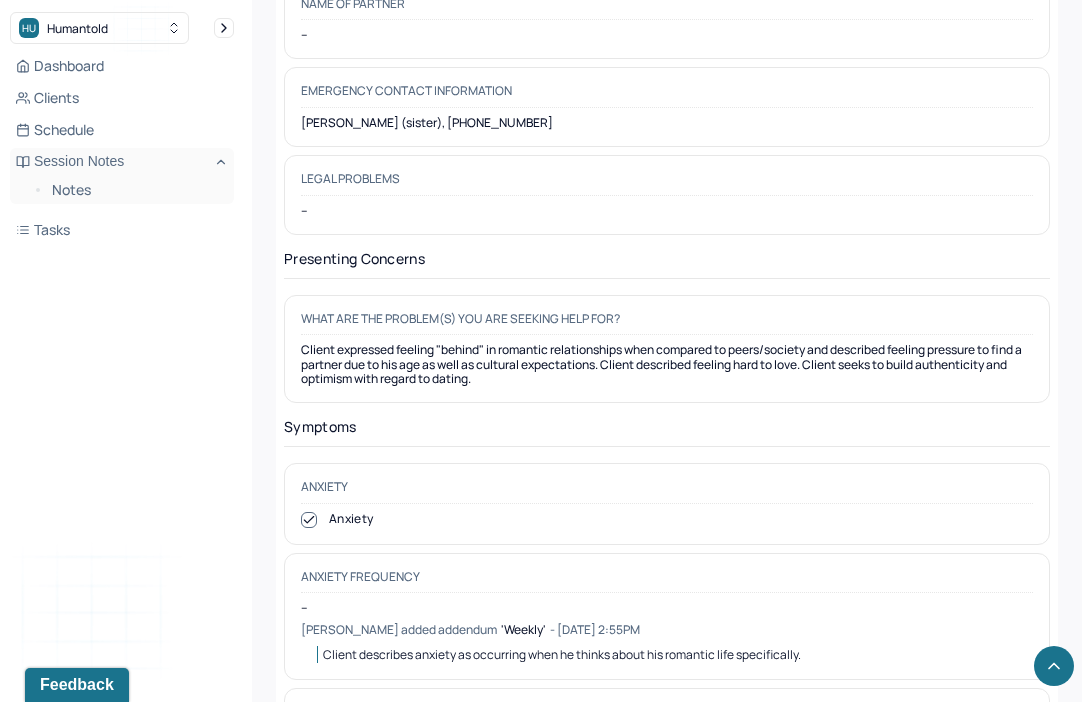 click on "Client expressed feeling "behind" in romantic relationships when compared to peers/society and described feeling pressure to find a partner due to his age as well as cultural expectations. Client described feeling hard to love. Client seeks to build authenticity and optimism with regard to dating." at bounding box center (667, 364) 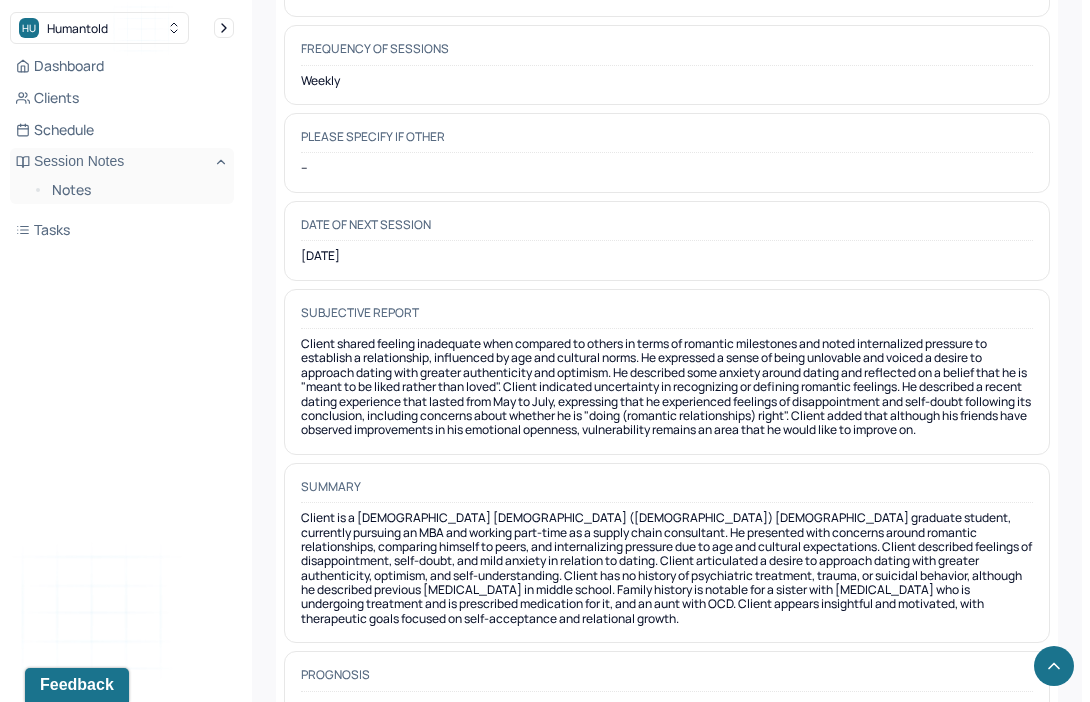 scroll, scrollTop: 10172, scrollLeft: 0, axis: vertical 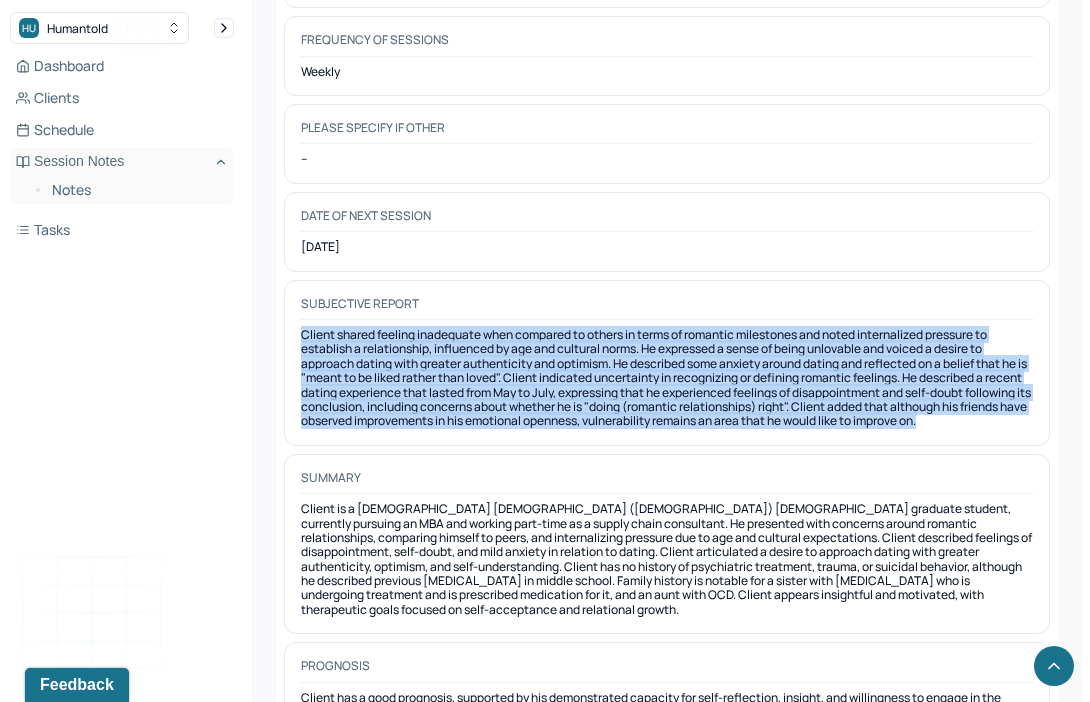 drag, startPoint x: 1027, startPoint y: 330, endPoint x: 306, endPoint y: 232, distance: 727.6297 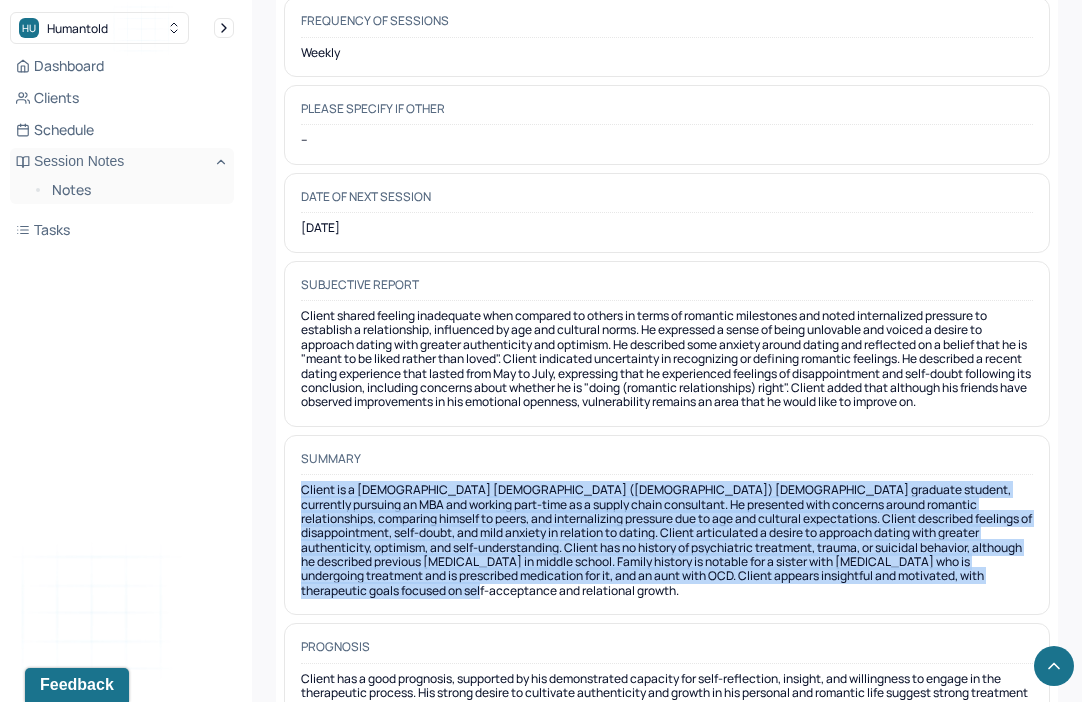 drag, startPoint x: 298, startPoint y: 392, endPoint x: 1004, endPoint y: 493, distance: 713.1879 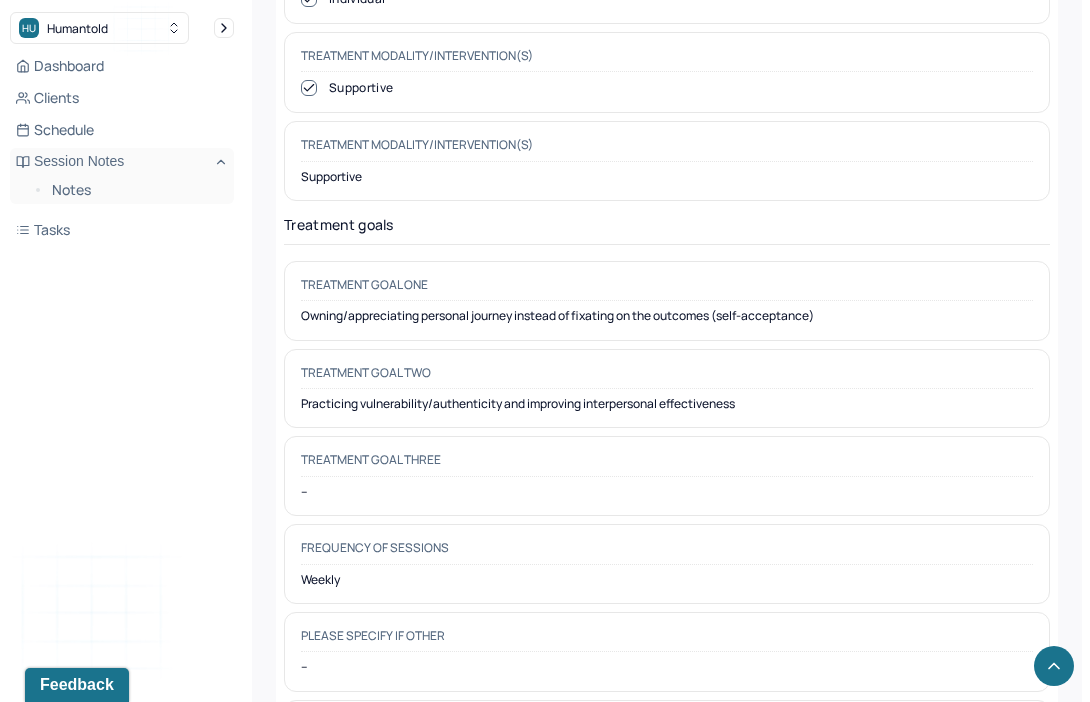 scroll, scrollTop: 9646, scrollLeft: 0, axis: vertical 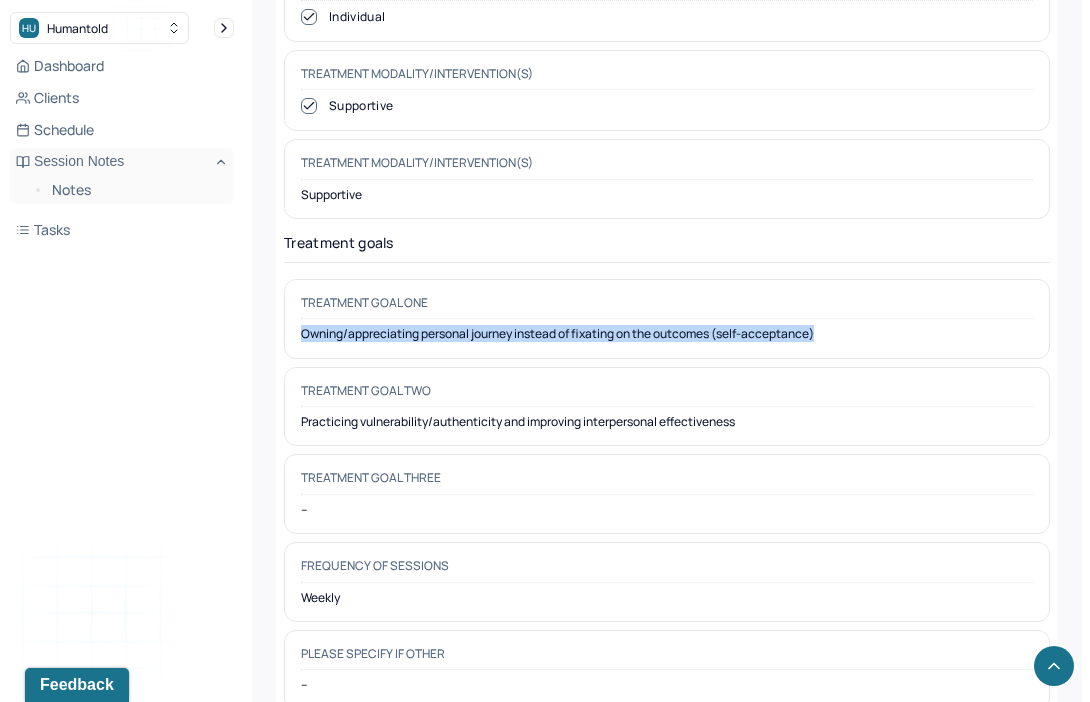 drag, startPoint x: 845, startPoint y: 239, endPoint x: 255, endPoint y: 241, distance: 590.0034 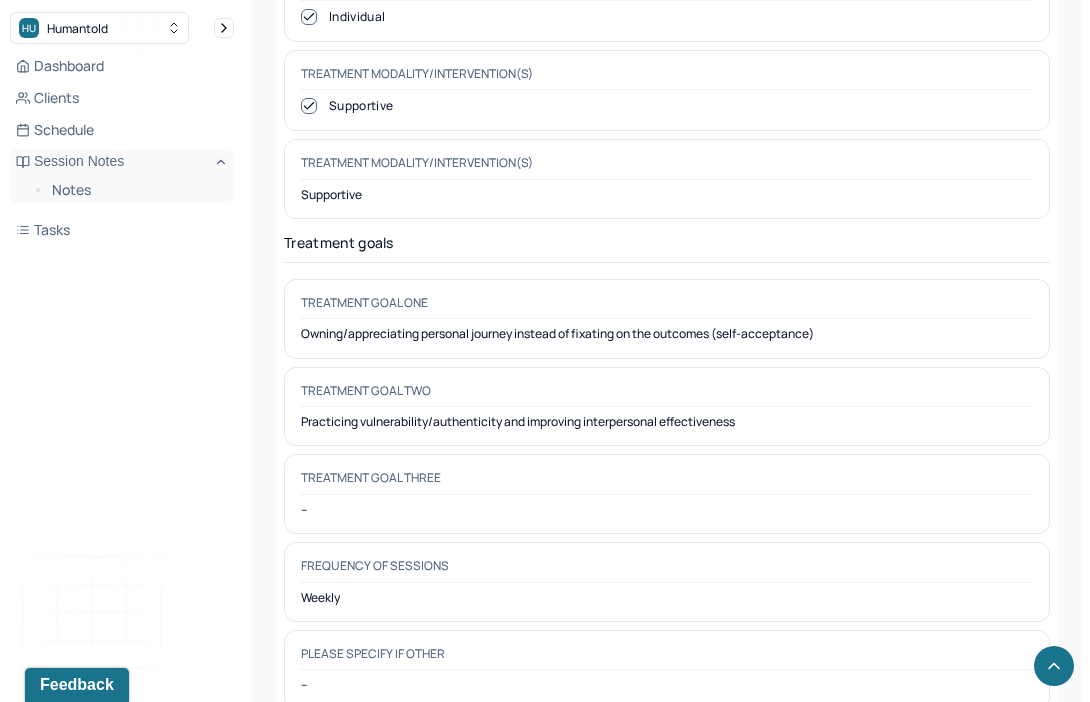 click on "Treatment goal three --" at bounding box center (667, 494) 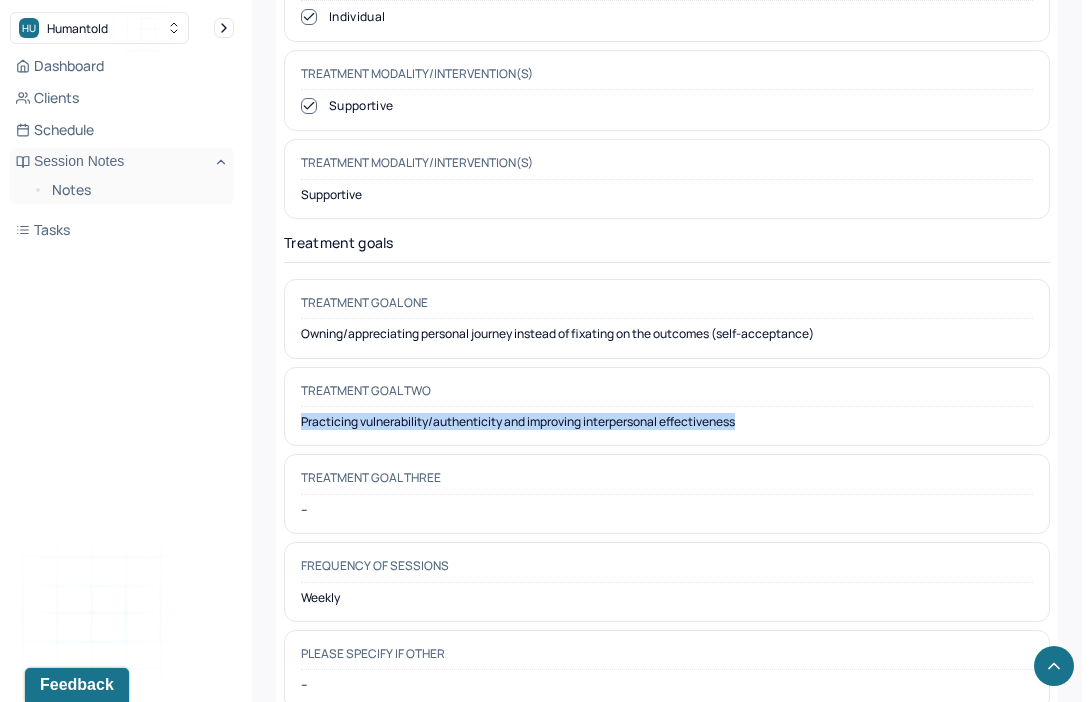 drag, startPoint x: 298, startPoint y: 326, endPoint x: 778, endPoint y: 330, distance: 480.01666 